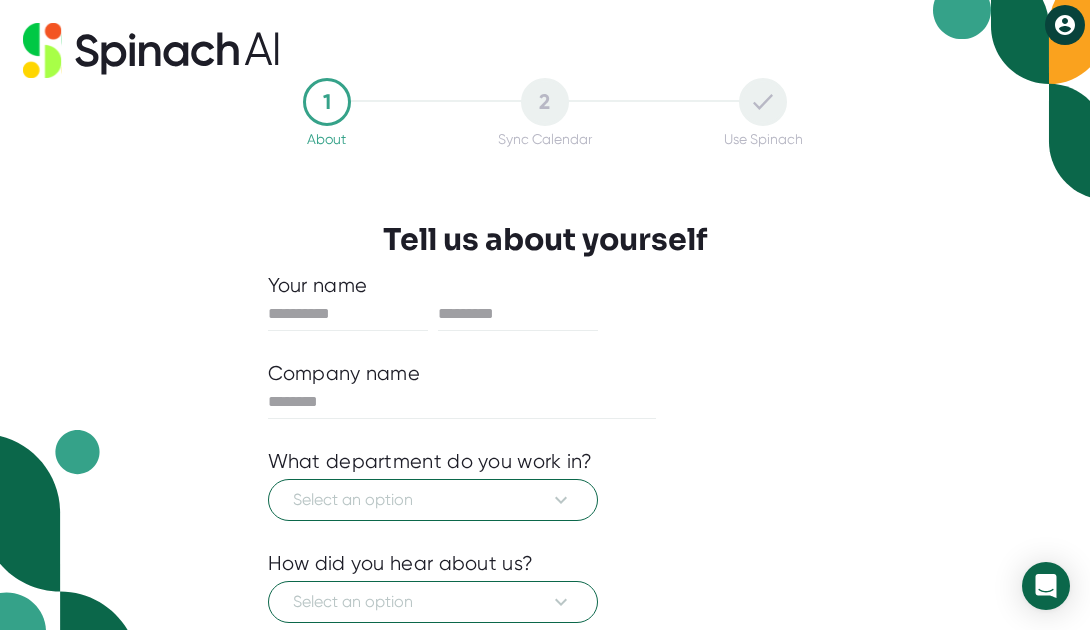 scroll, scrollTop: 0, scrollLeft: 0, axis: both 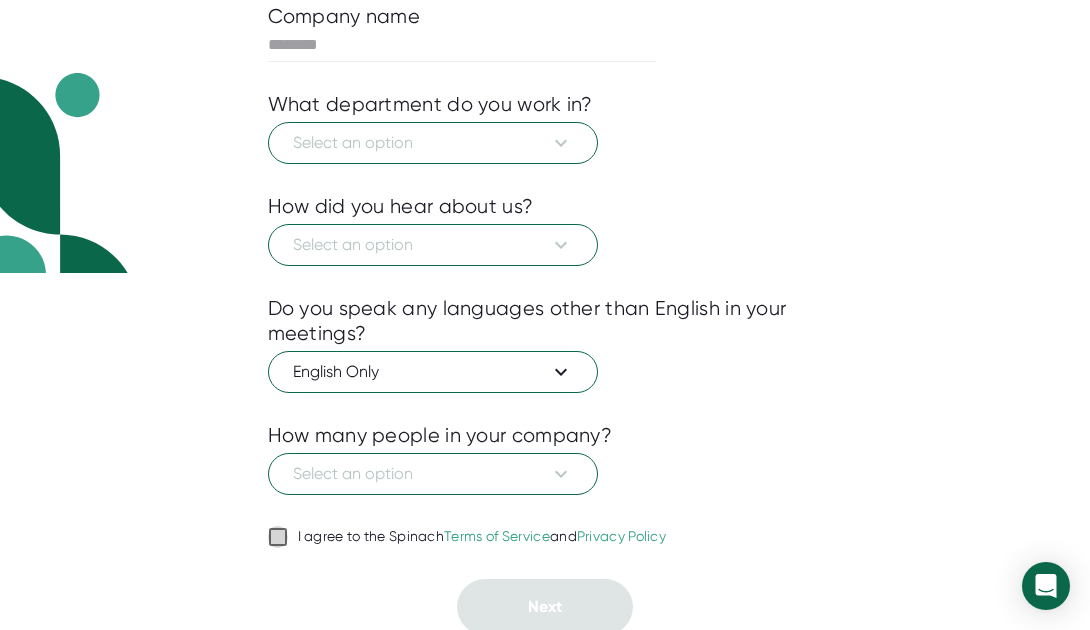 click on "I agree to the Spinach  Terms of Service  and  Privacy Policy" at bounding box center [278, 537] 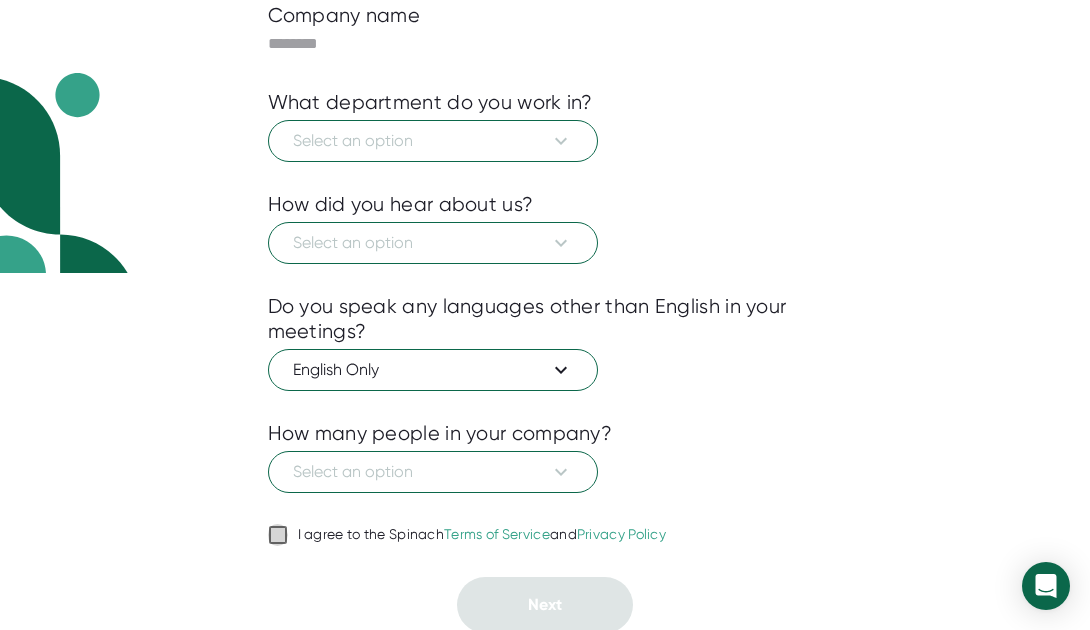 checkbox on "true" 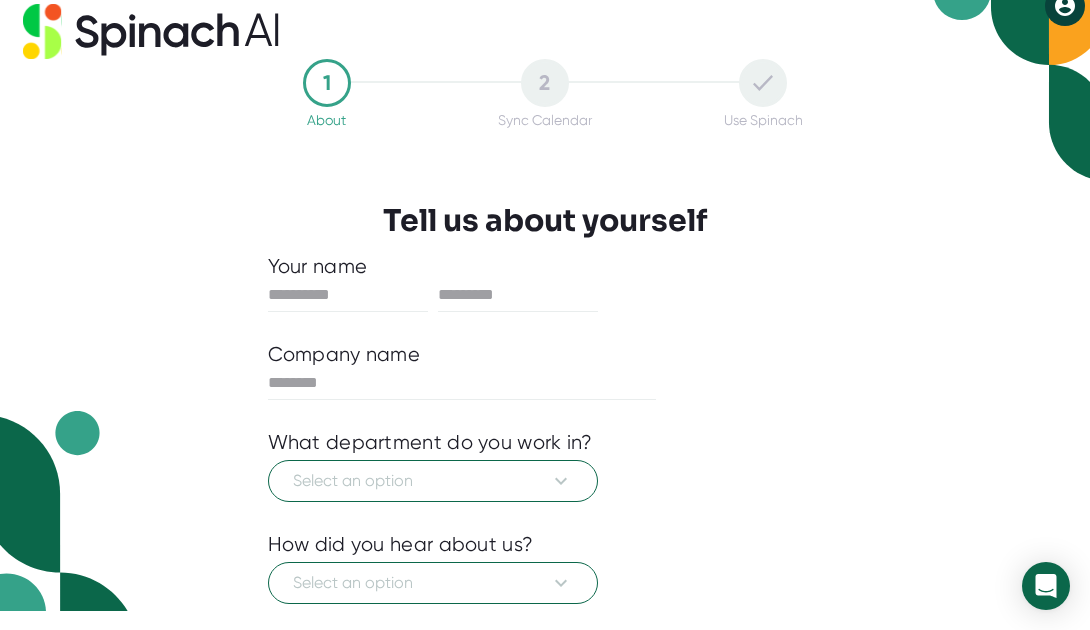 scroll, scrollTop: 0, scrollLeft: 0, axis: both 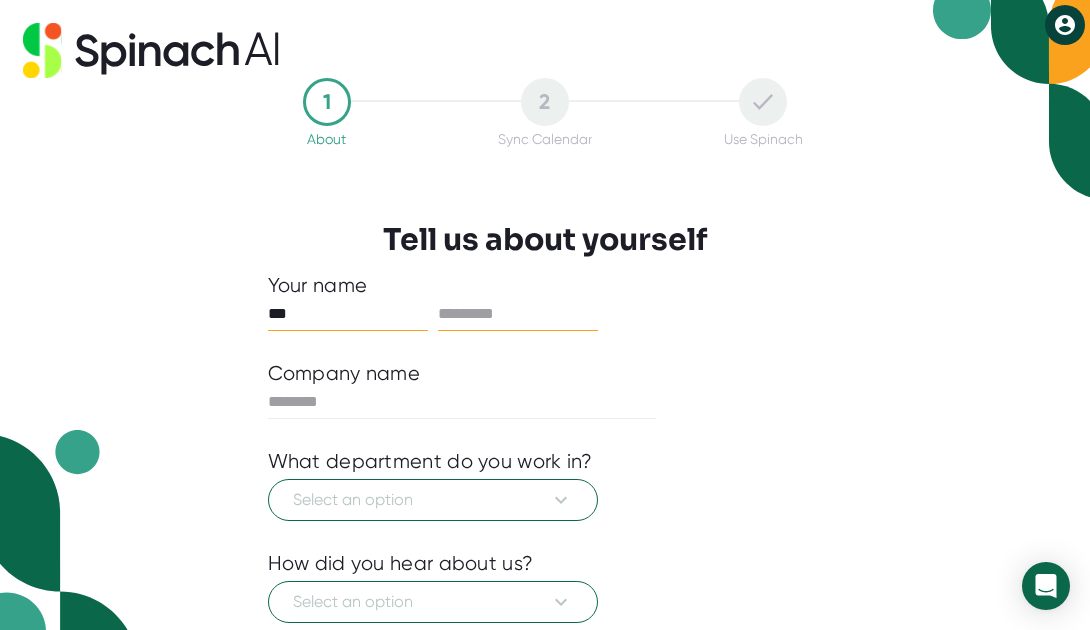 type on "***" 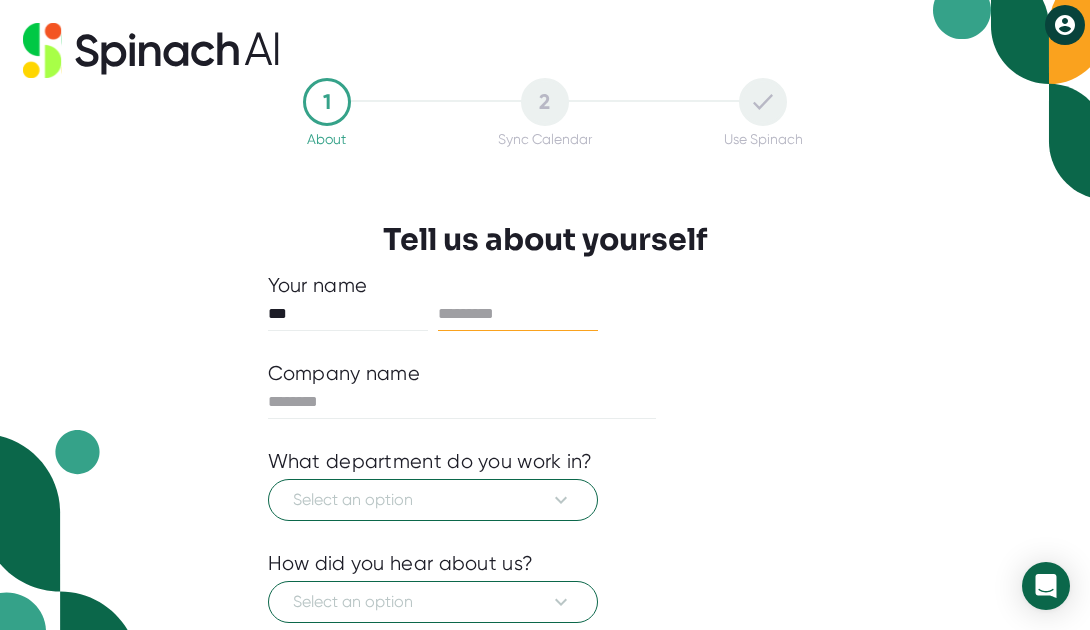 click at bounding box center (518, 314) 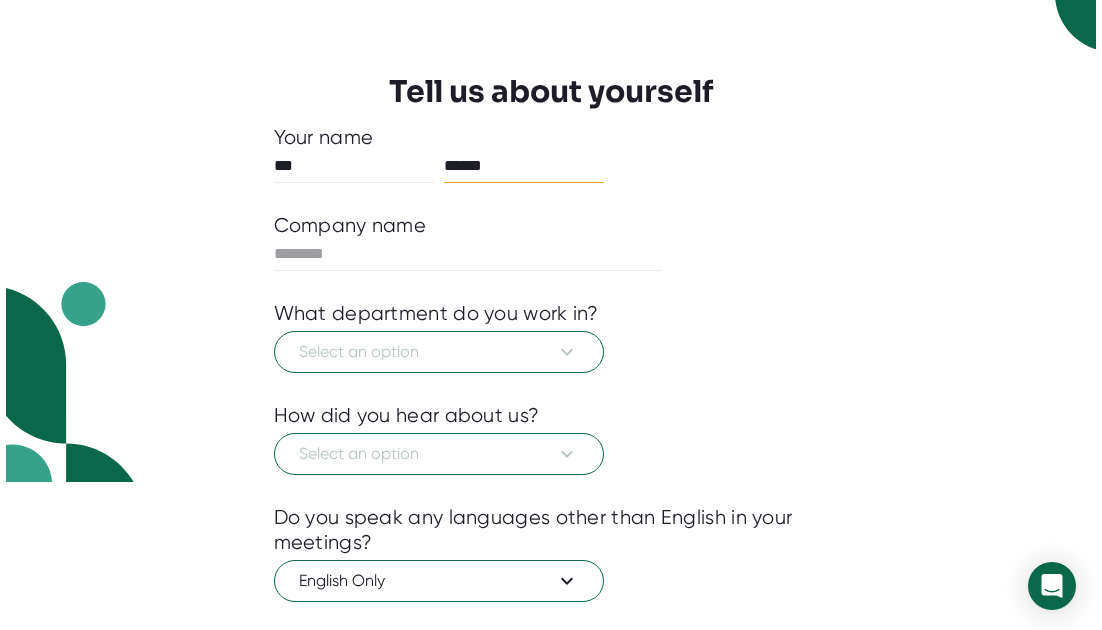 scroll, scrollTop: 365, scrollLeft: 0, axis: vertical 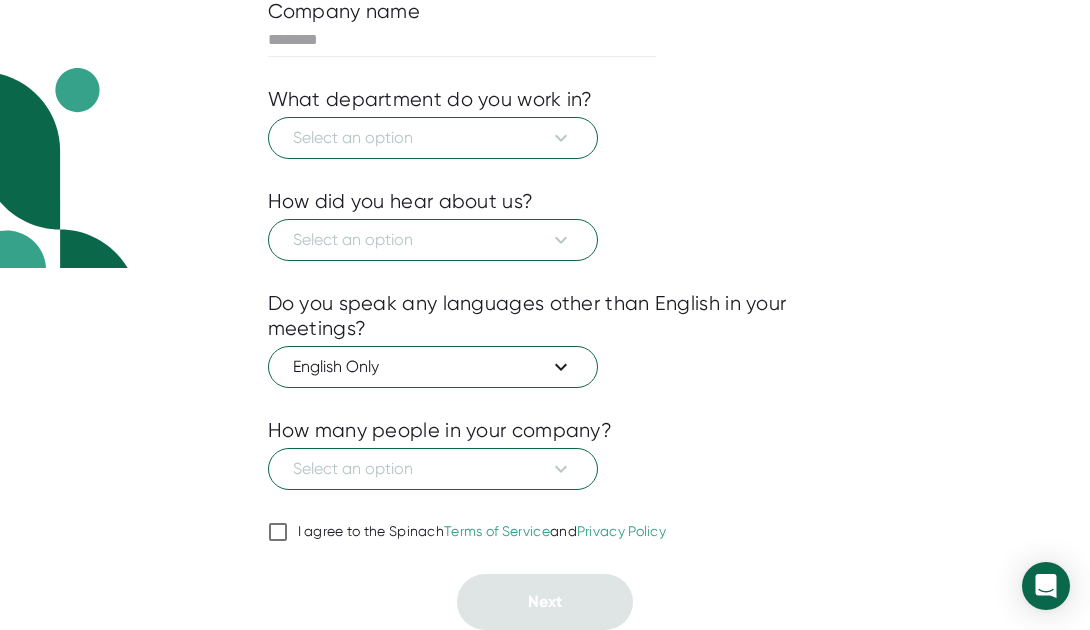 type on "******" 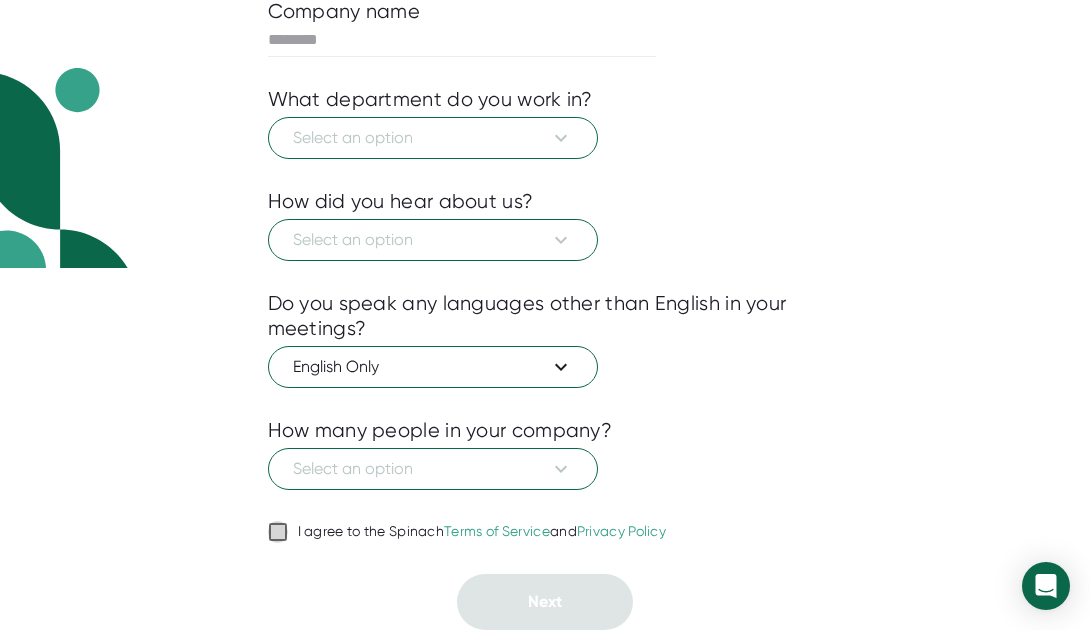 click on "I agree to the Spinach  Terms of Service  and  Privacy Policy" at bounding box center (278, 532) 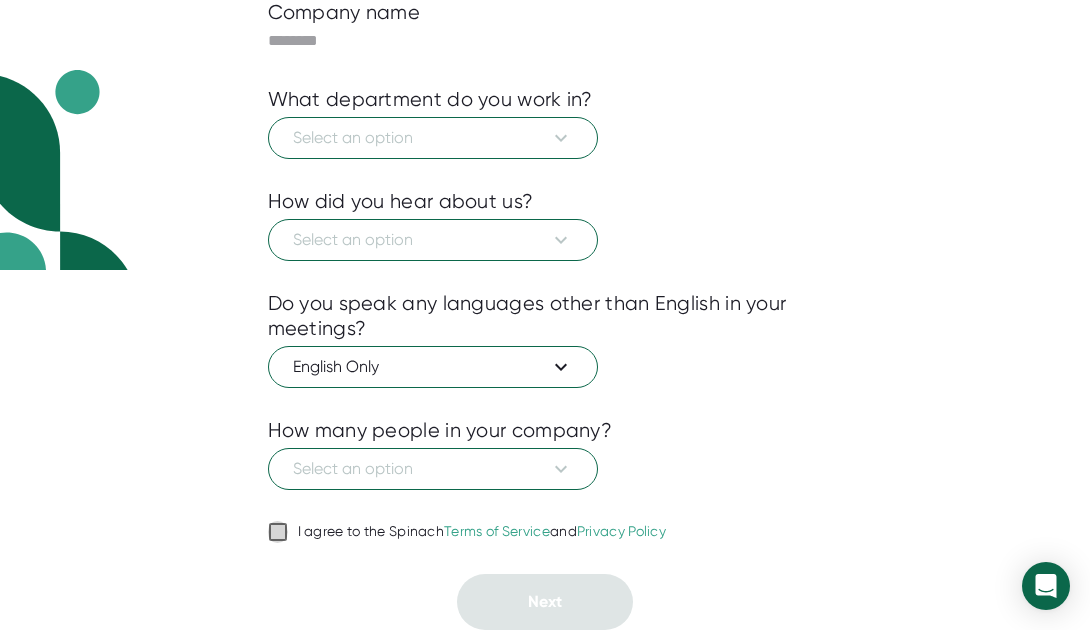 checkbox on "true" 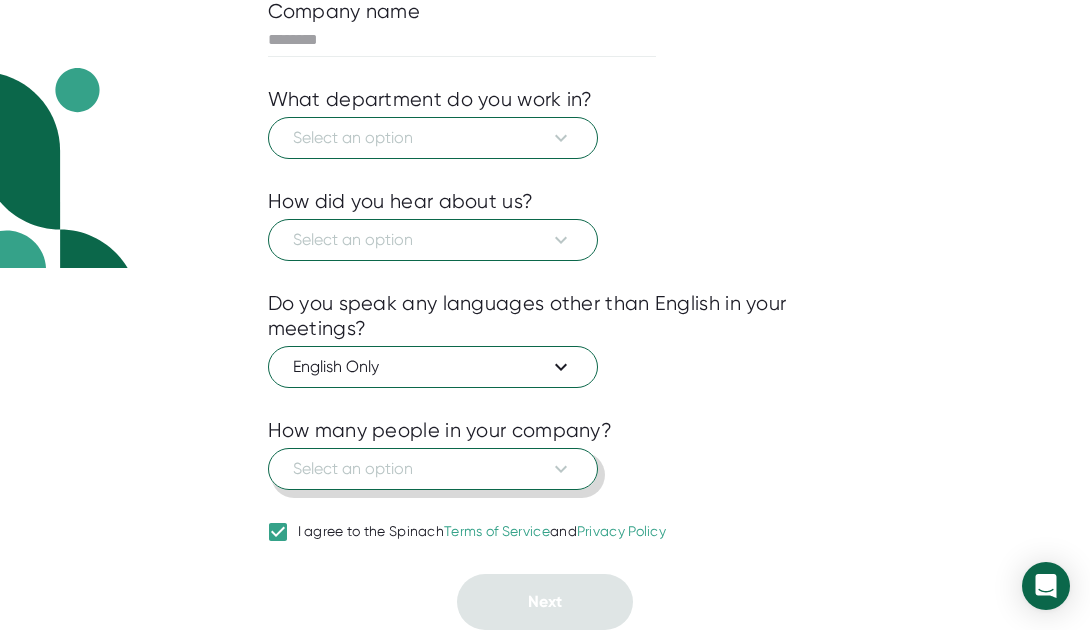 click on "Select an option" at bounding box center (433, 469) 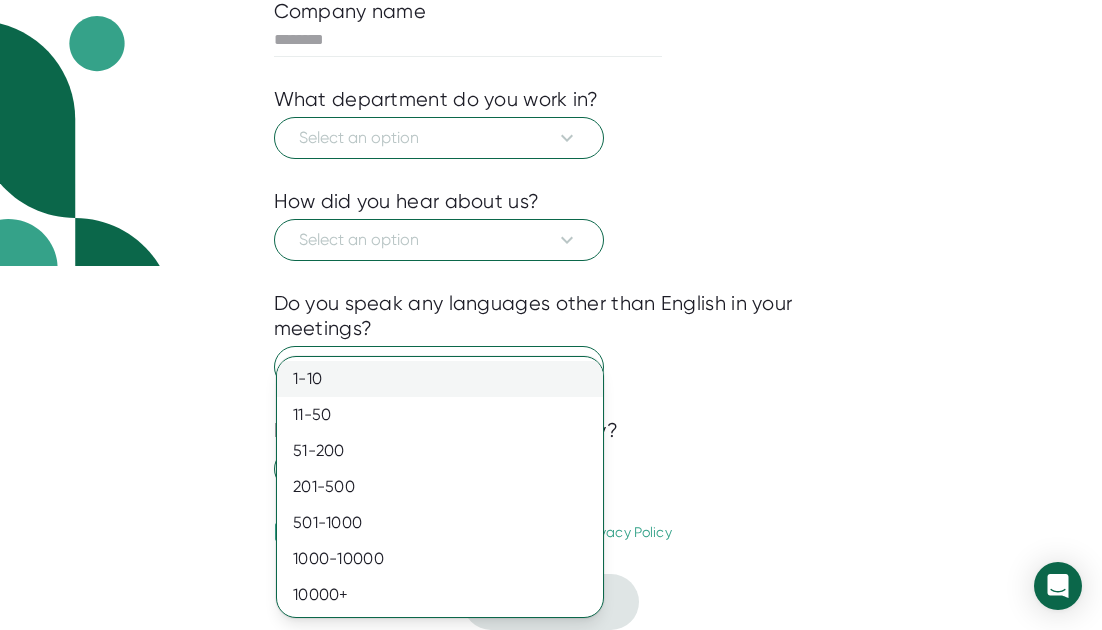click on "1-10" at bounding box center (440, 379) 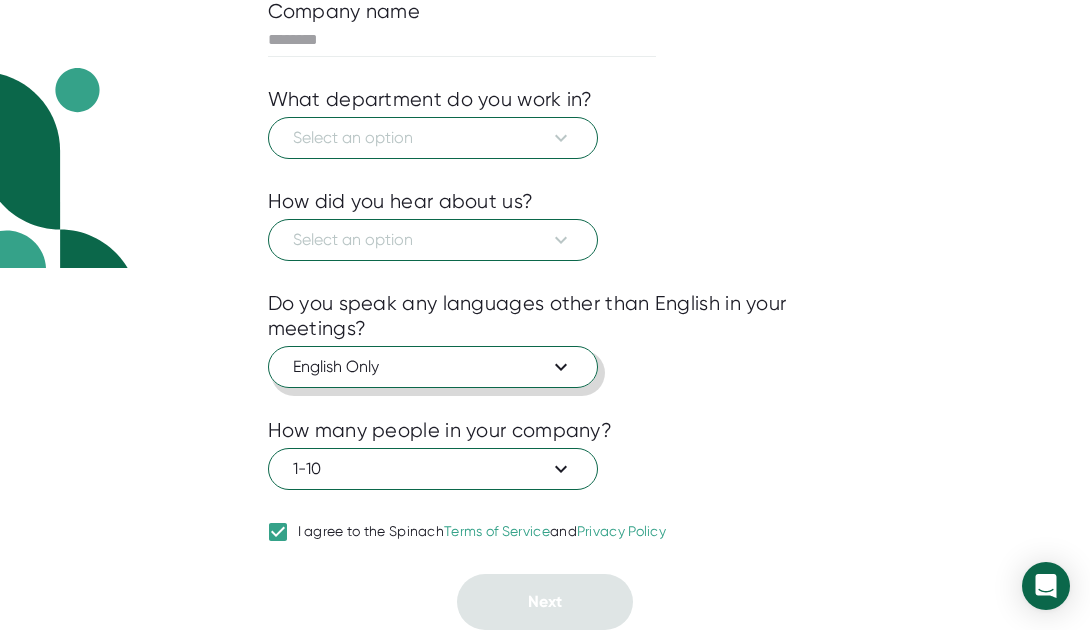 click on "English Only" at bounding box center [433, 367] 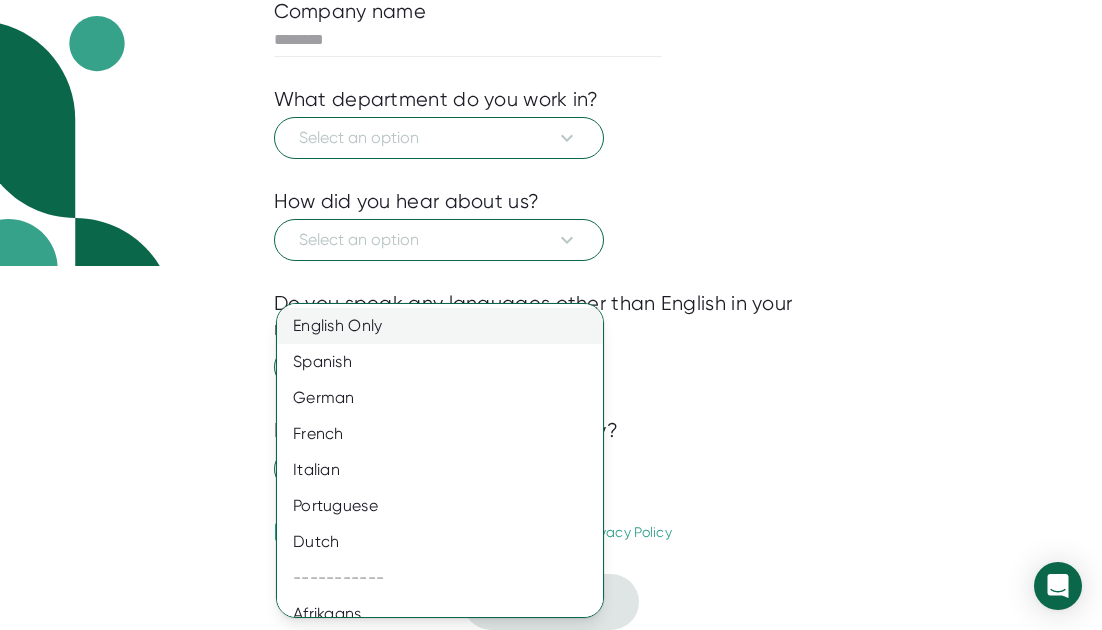 click on "English Only" at bounding box center [440, 326] 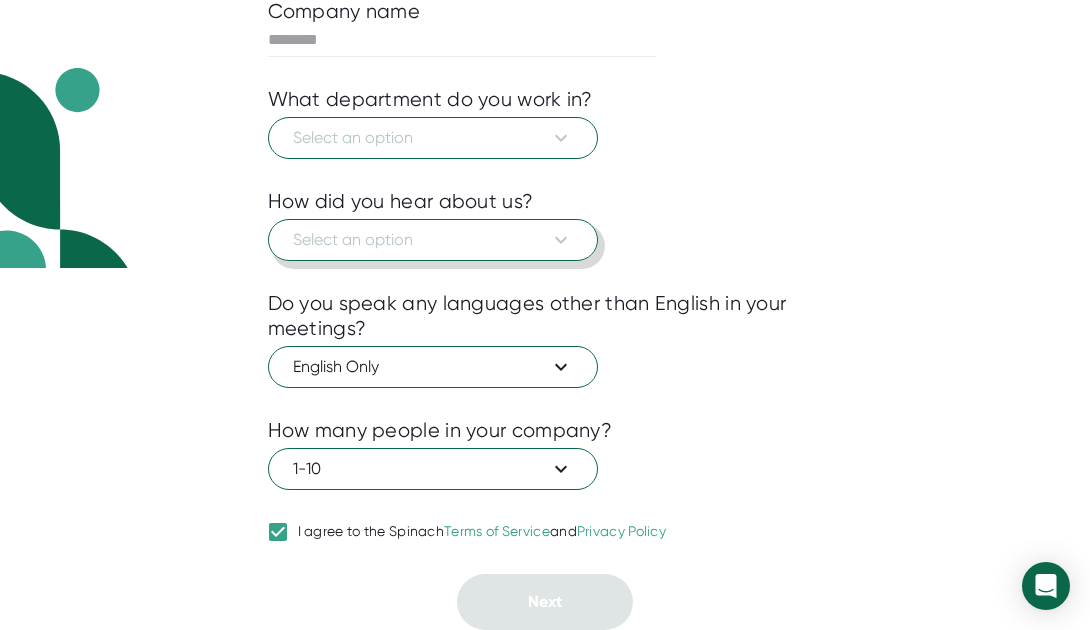 click on "Select an option" at bounding box center [433, 240] 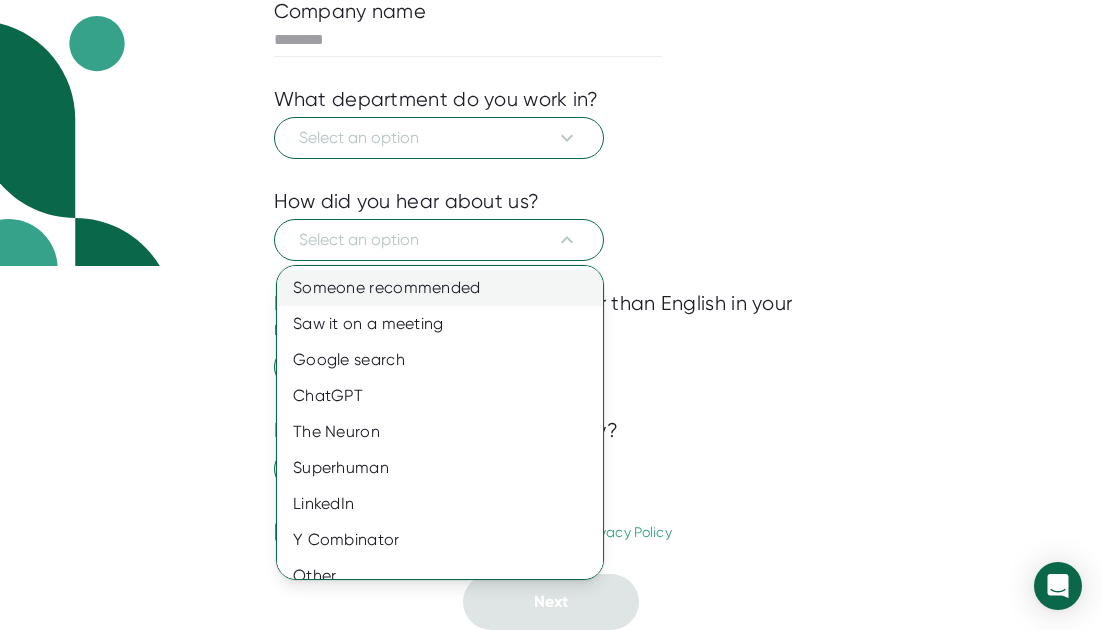 click on "Someone recommended" at bounding box center [440, 288] 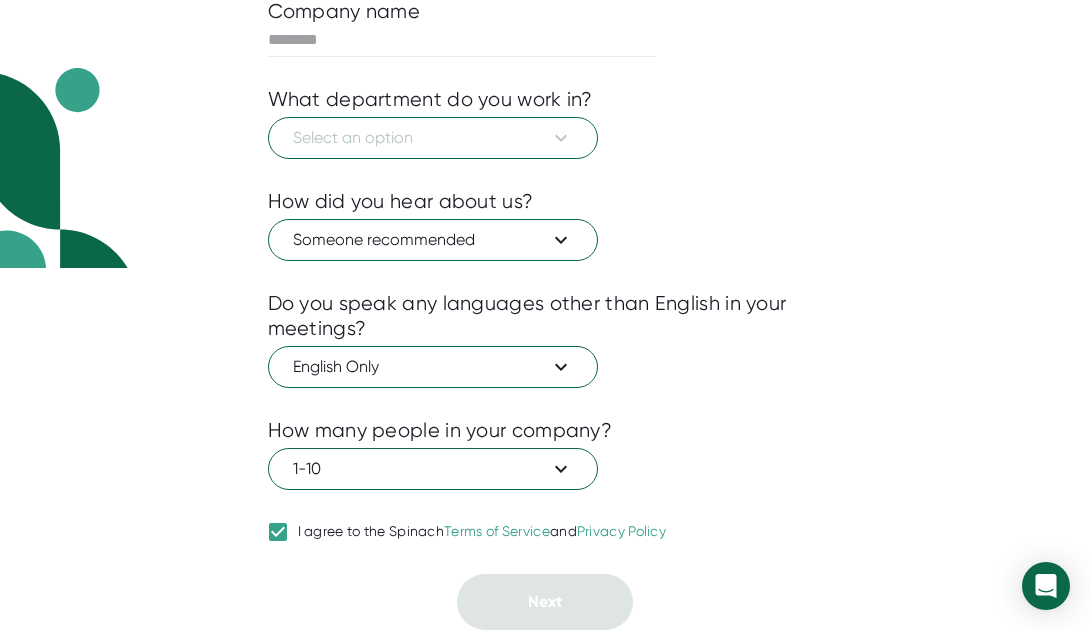click at bounding box center (545, 276) 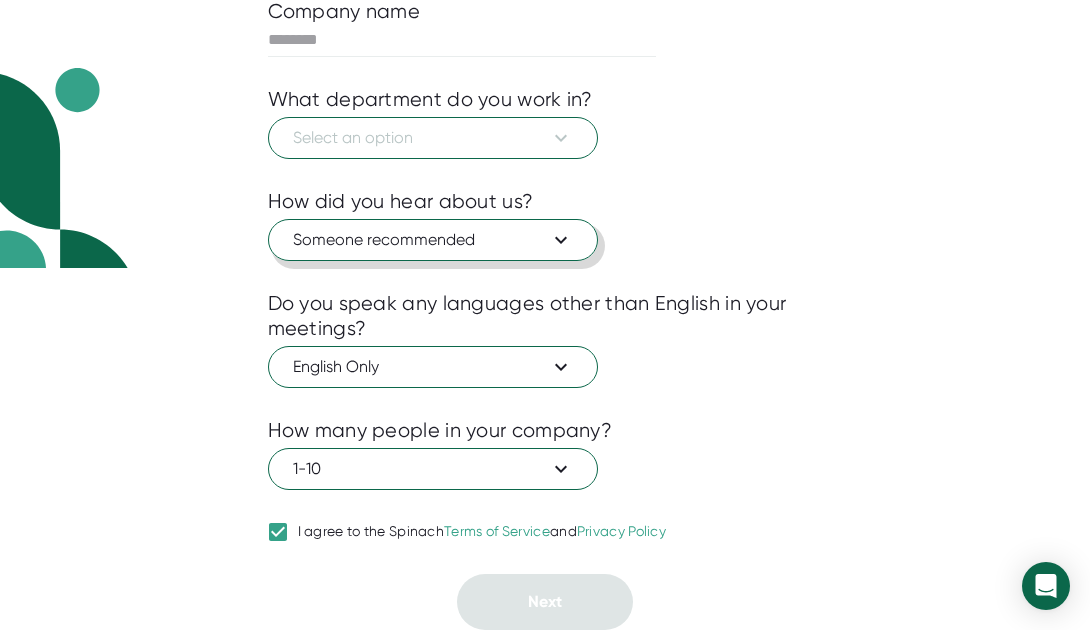 click on "Someone recommended" at bounding box center (433, 240) 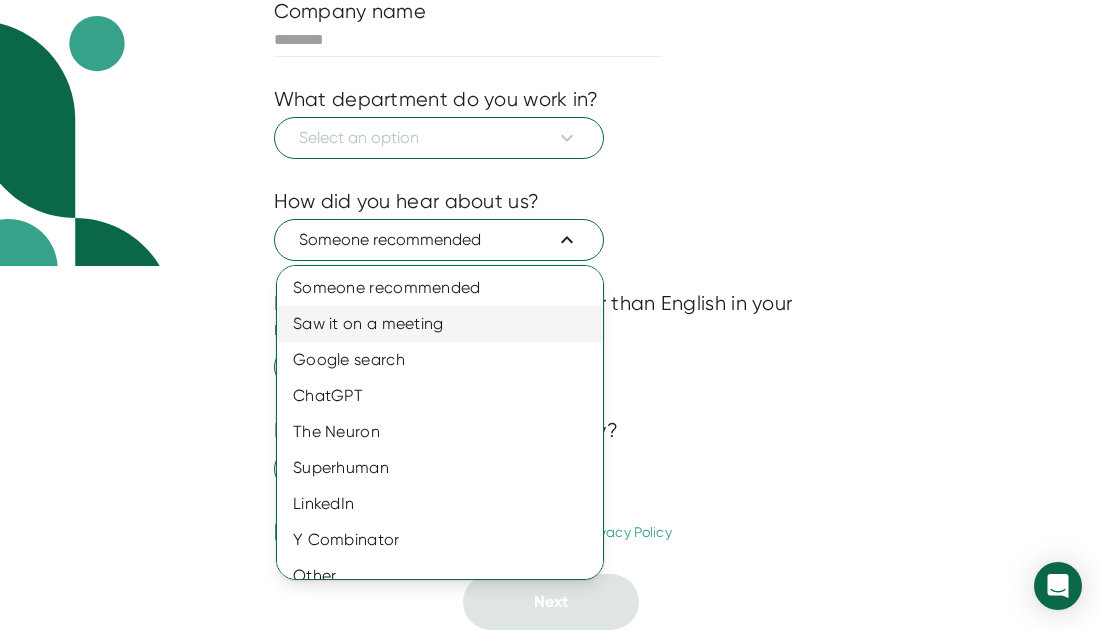 click on "Saw it on a meeting" at bounding box center [440, 324] 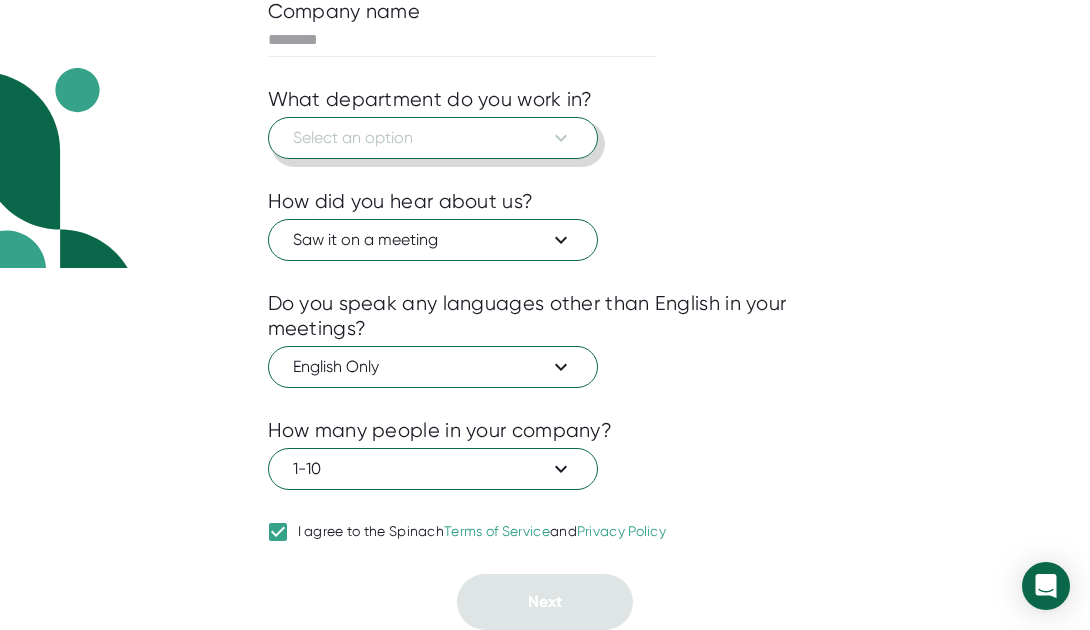 click on "Select an option" at bounding box center (433, 138) 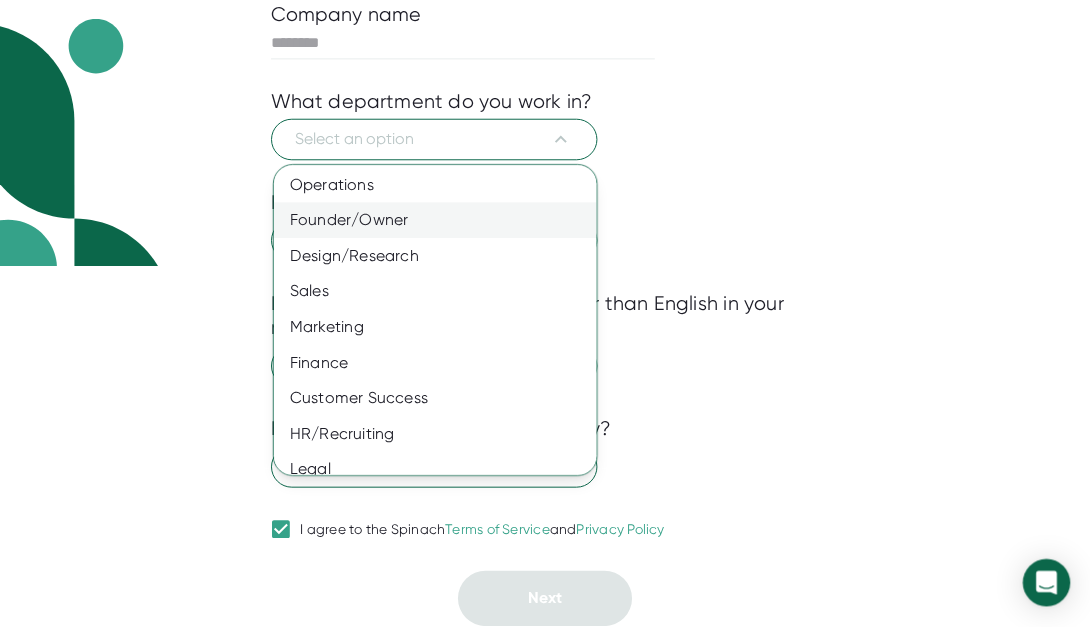 scroll, scrollTop: 163, scrollLeft: 0, axis: vertical 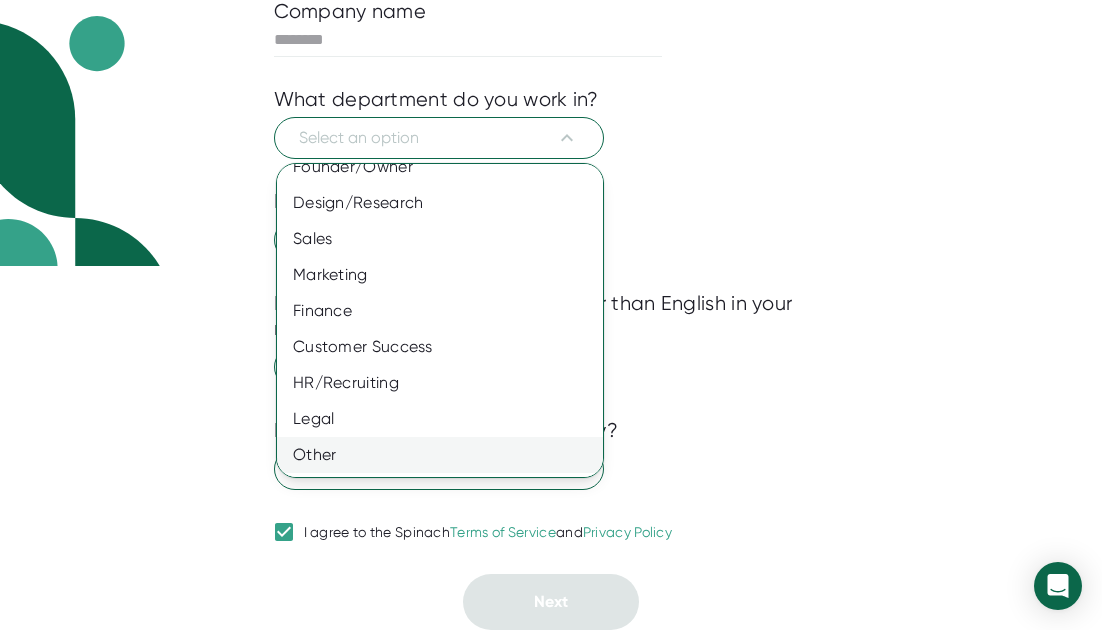 click on "Other" at bounding box center (440, 455) 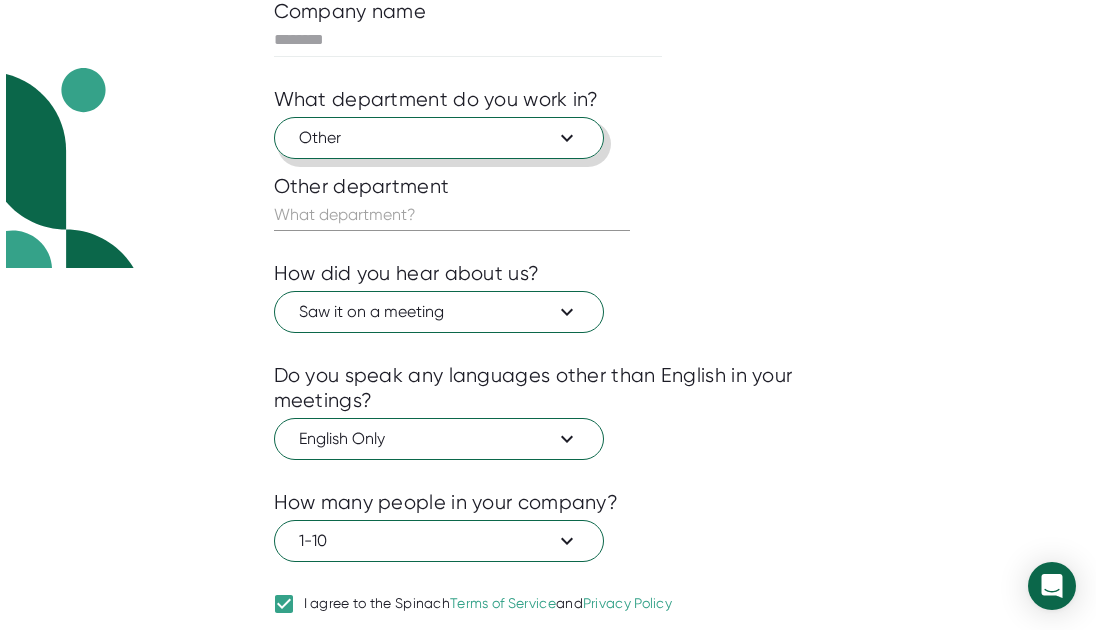 scroll, scrollTop: 437, scrollLeft: 0, axis: vertical 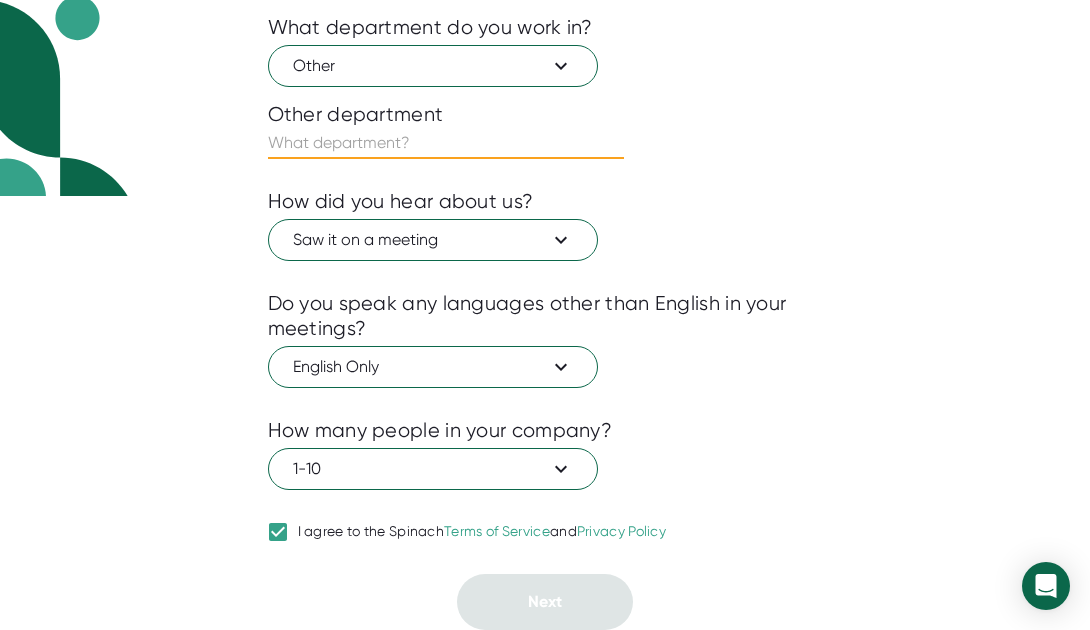 click at bounding box center (446, 143) 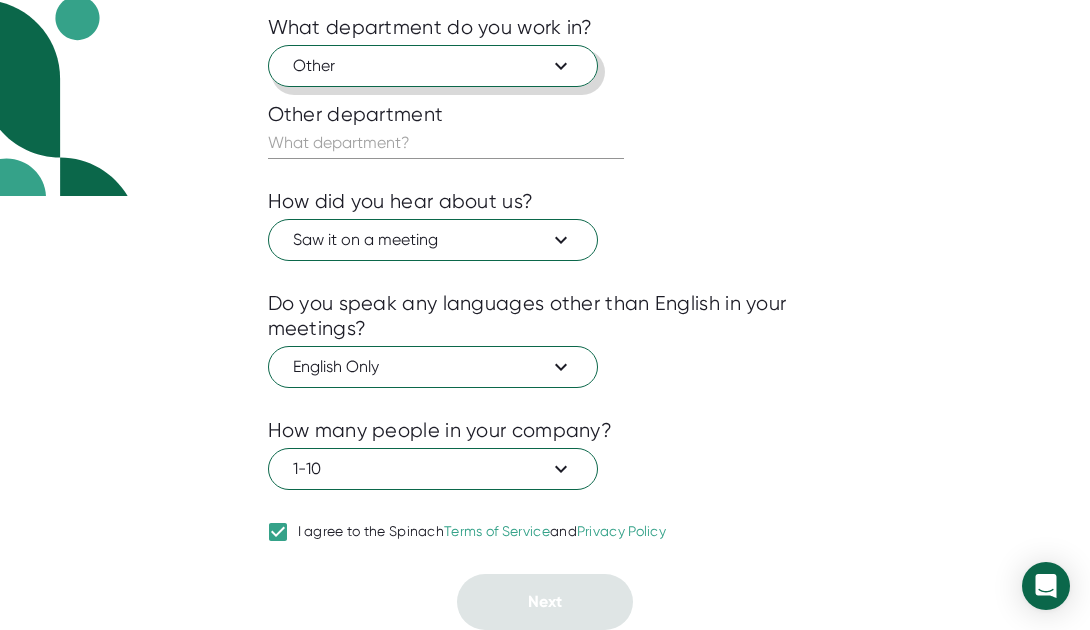 click on "Other" at bounding box center (433, 66) 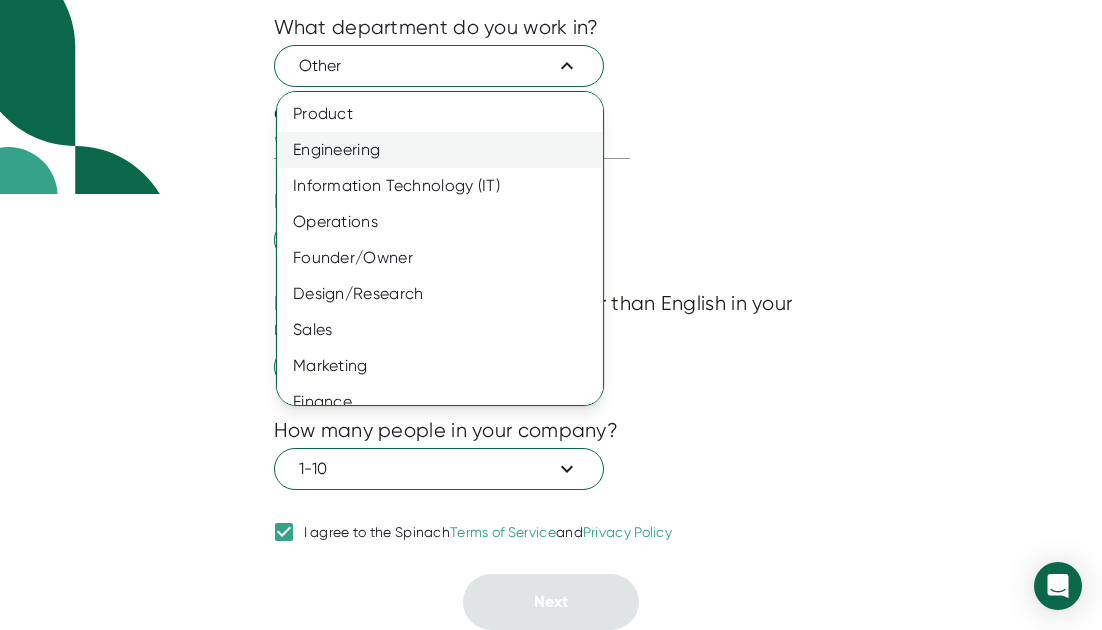 click on "Engineering" at bounding box center [440, 150] 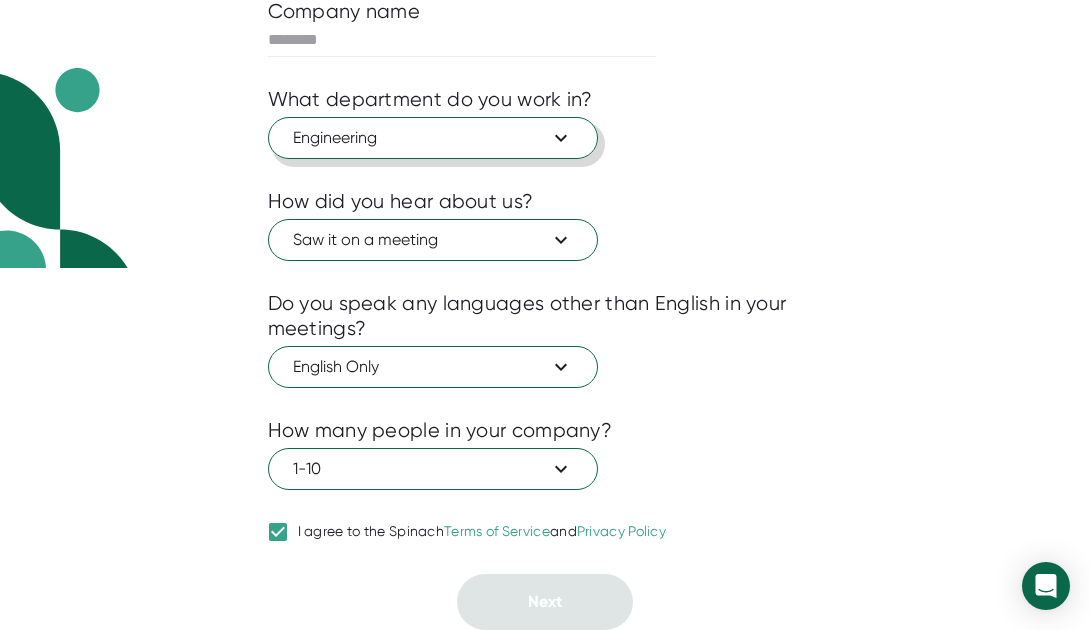 scroll, scrollTop: 193, scrollLeft: 0, axis: vertical 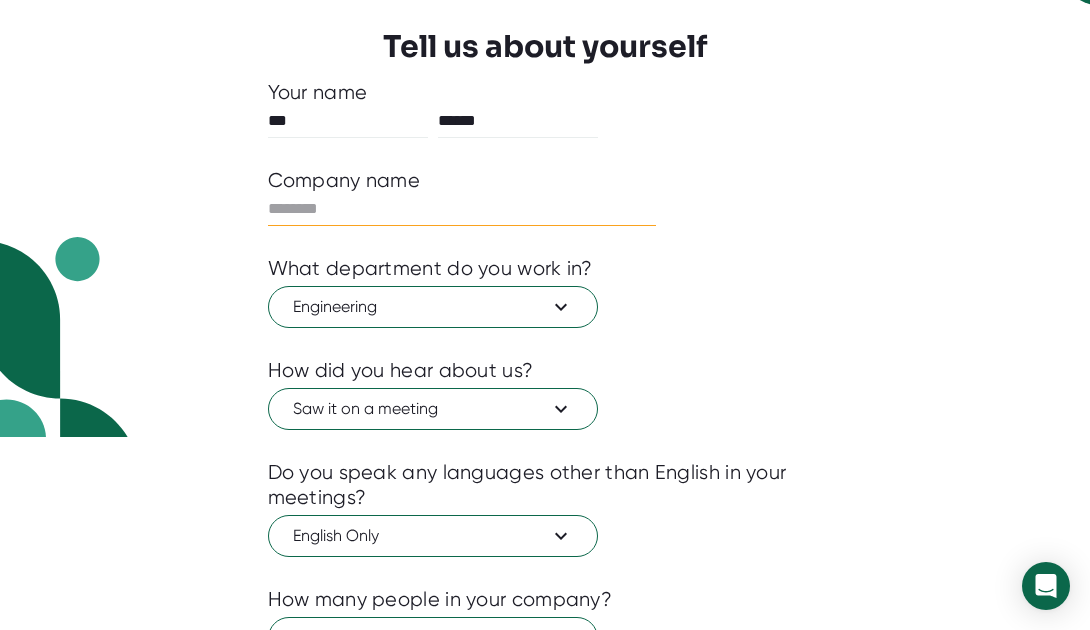 click at bounding box center [462, 209] 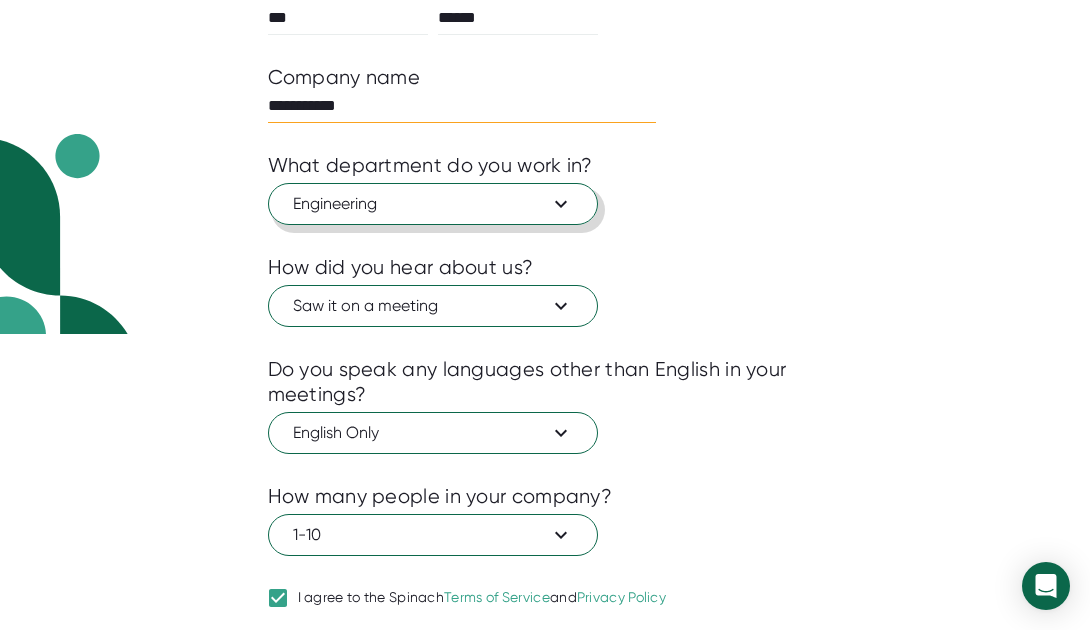 scroll, scrollTop: 365, scrollLeft: 0, axis: vertical 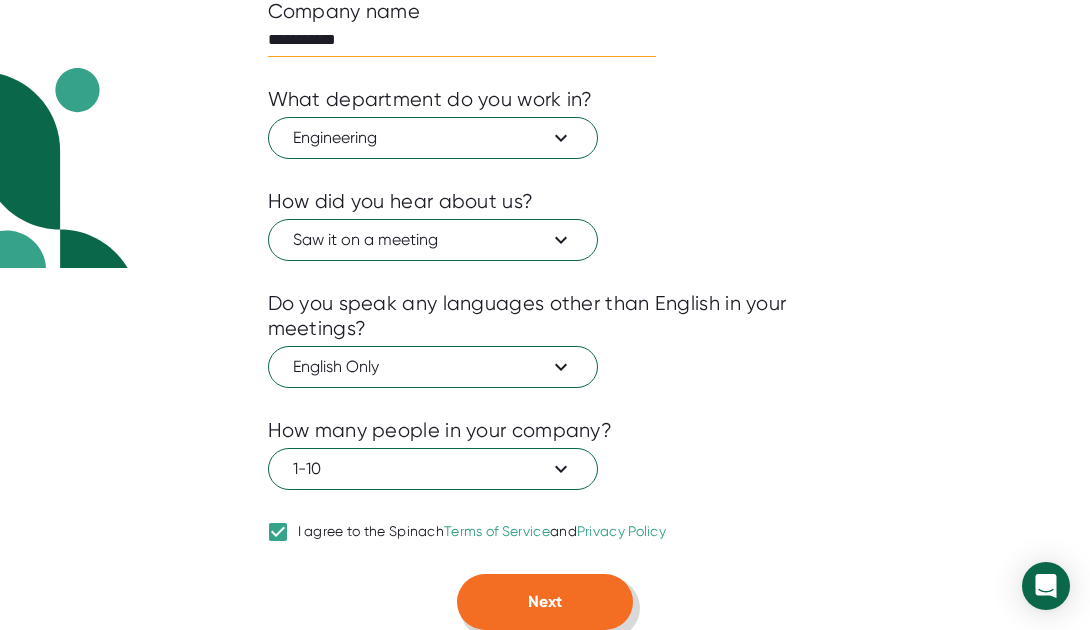 type on "**********" 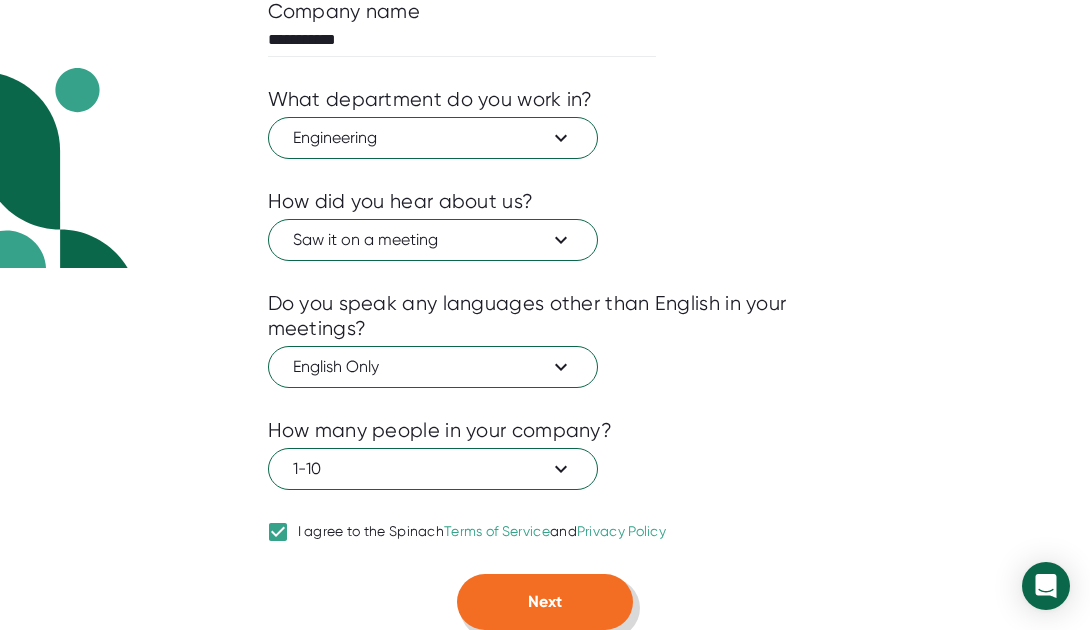 click on "Next" at bounding box center [545, 602] 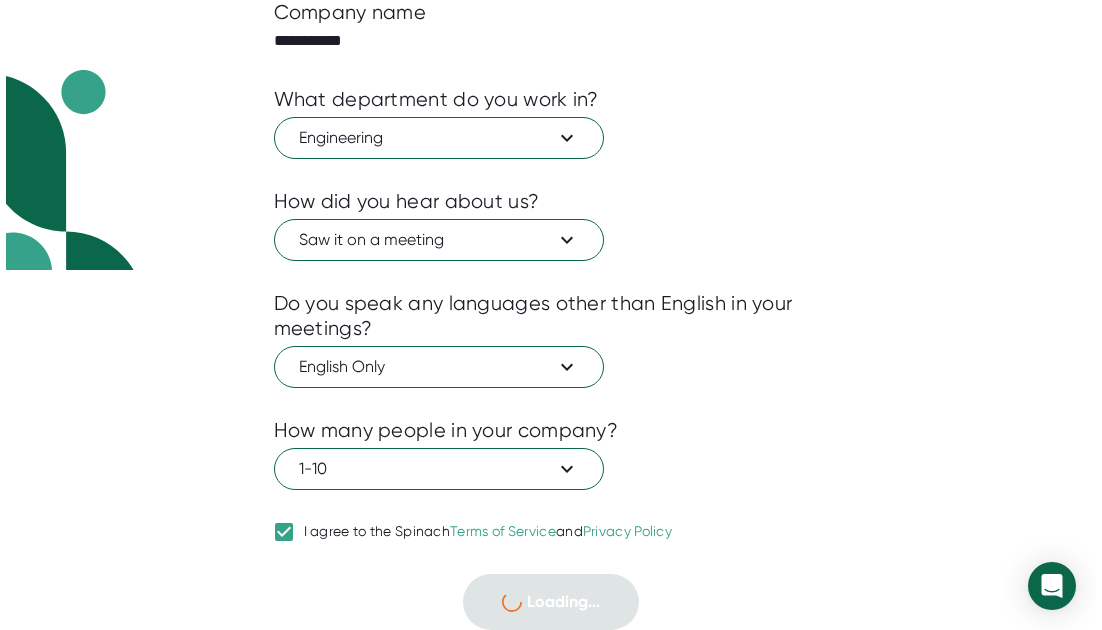 scroll, scrollTop: 0, scrollLeft: 0, axis: both 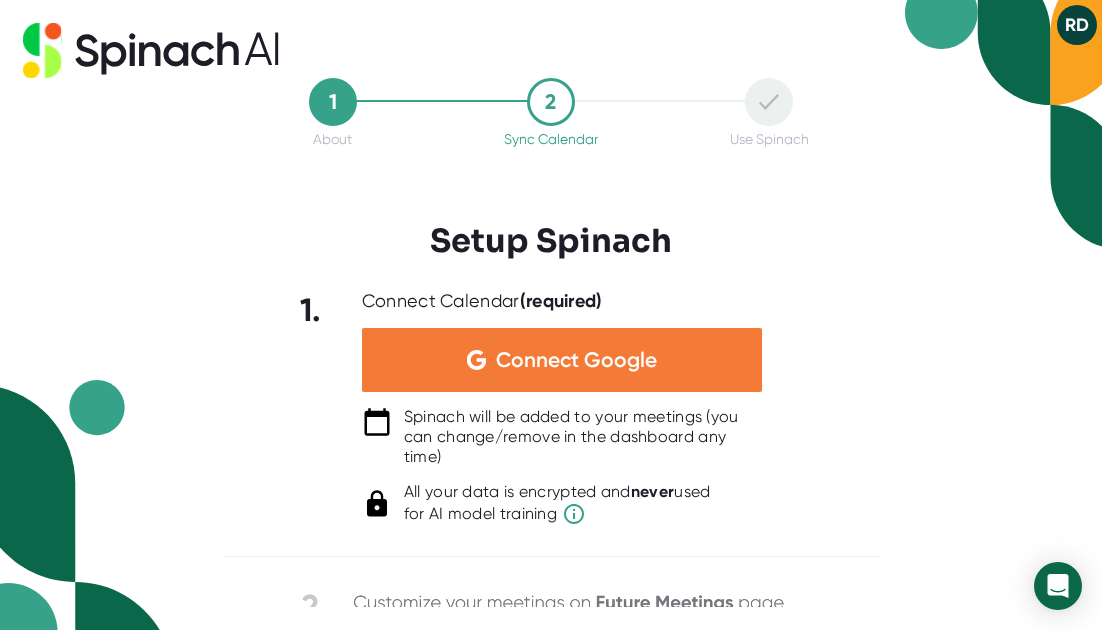 click on "Connect Google" at bounding box center (562, 360) 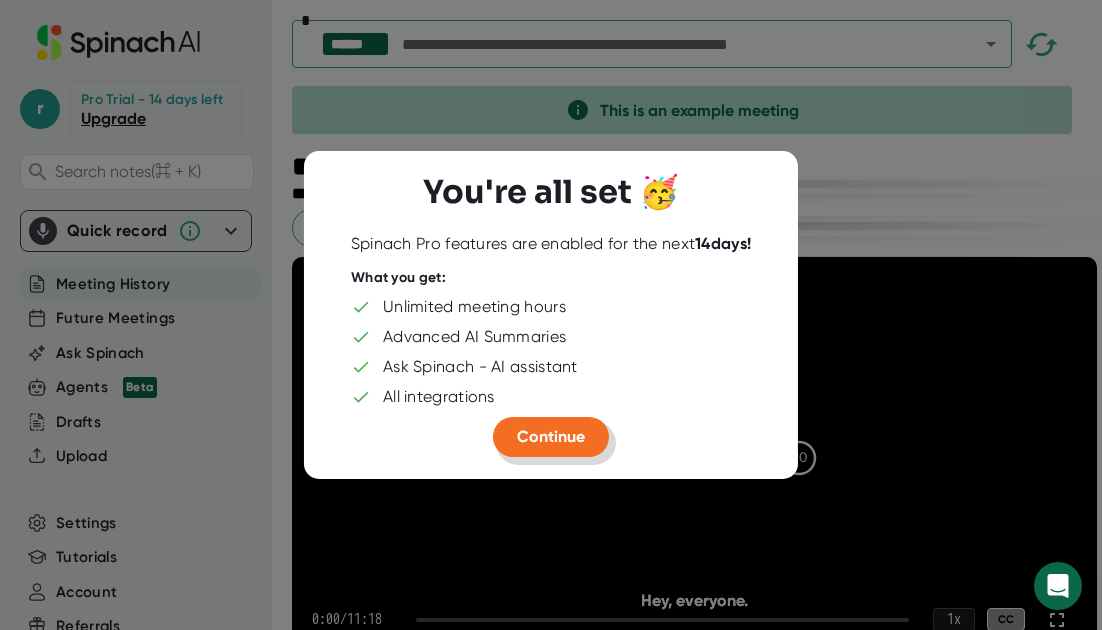 click on "Continue" at bounding box center [551, 436] 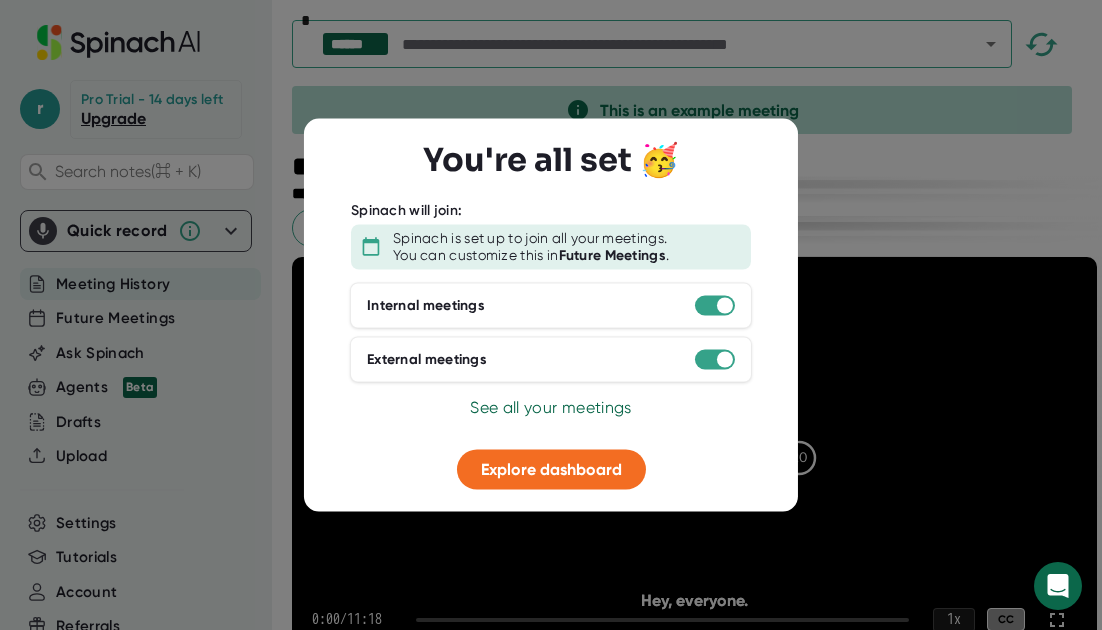 click at bounding box center [551, 315] 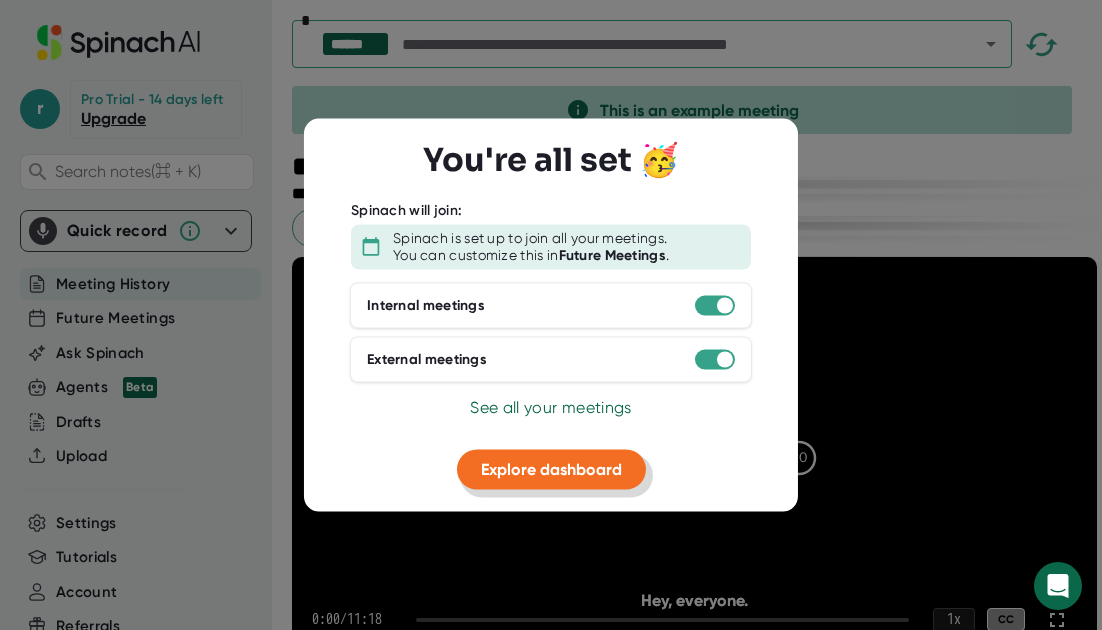 click on "Explore dashboard" at bounding box center [551, 468] 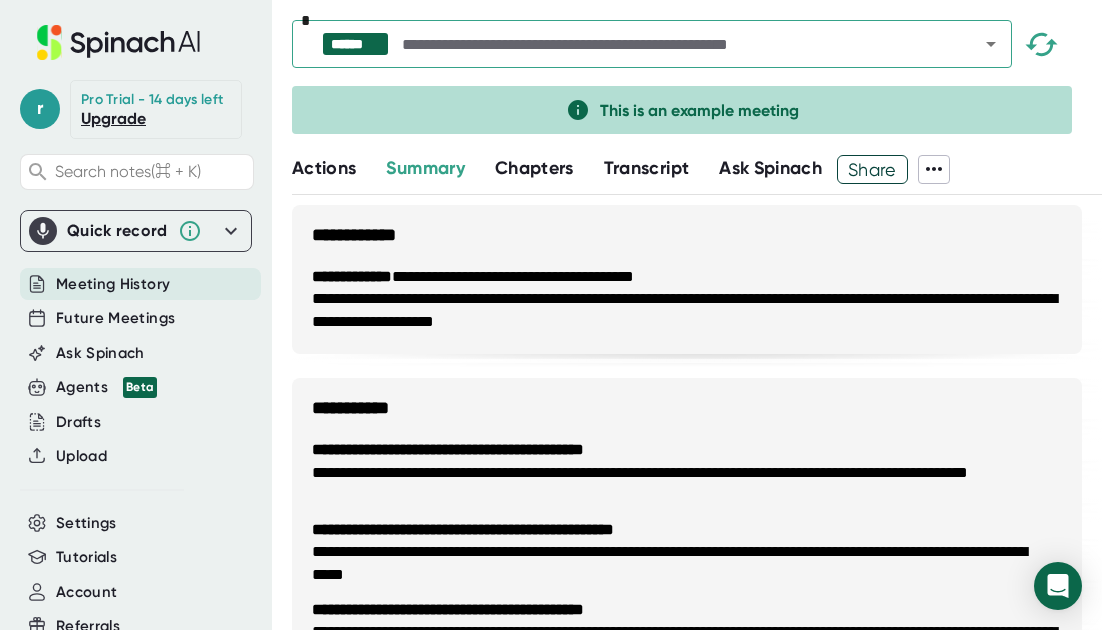 scroll, scrollTop: 1089, scrollLeft: 0, axis: vertical 